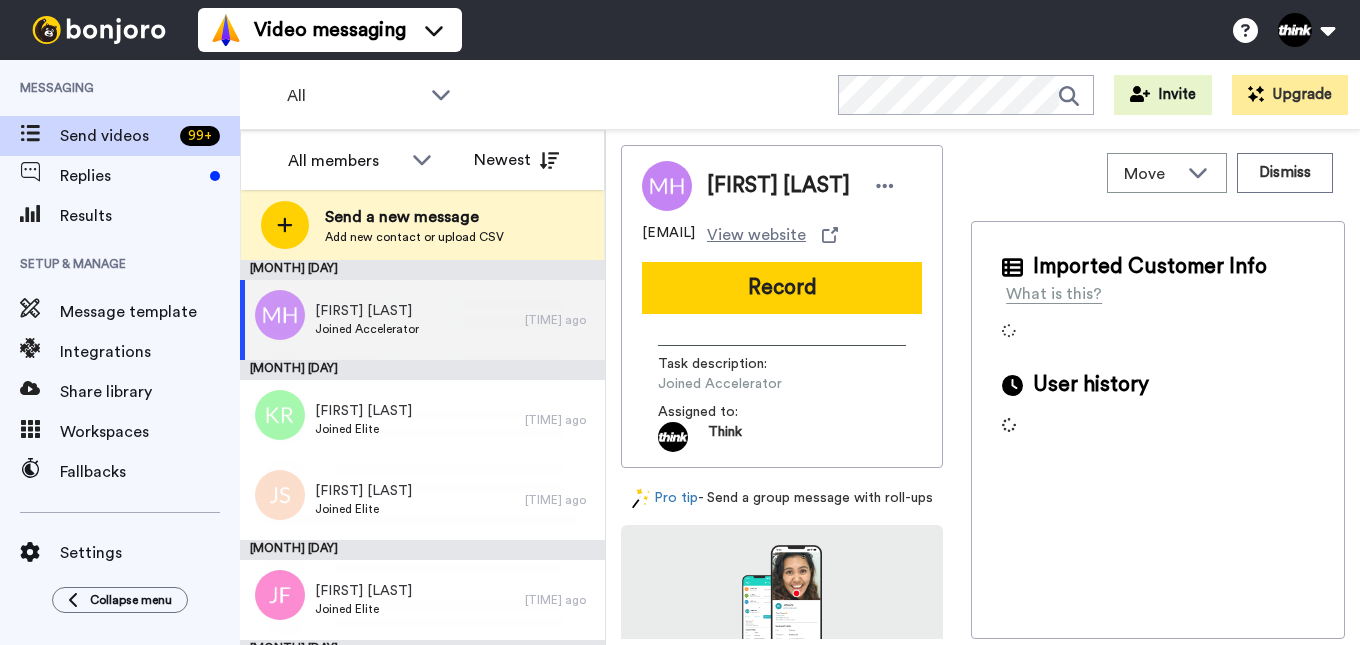 scroll, scrollTop: 0, scrollLeft: 0, axis: both 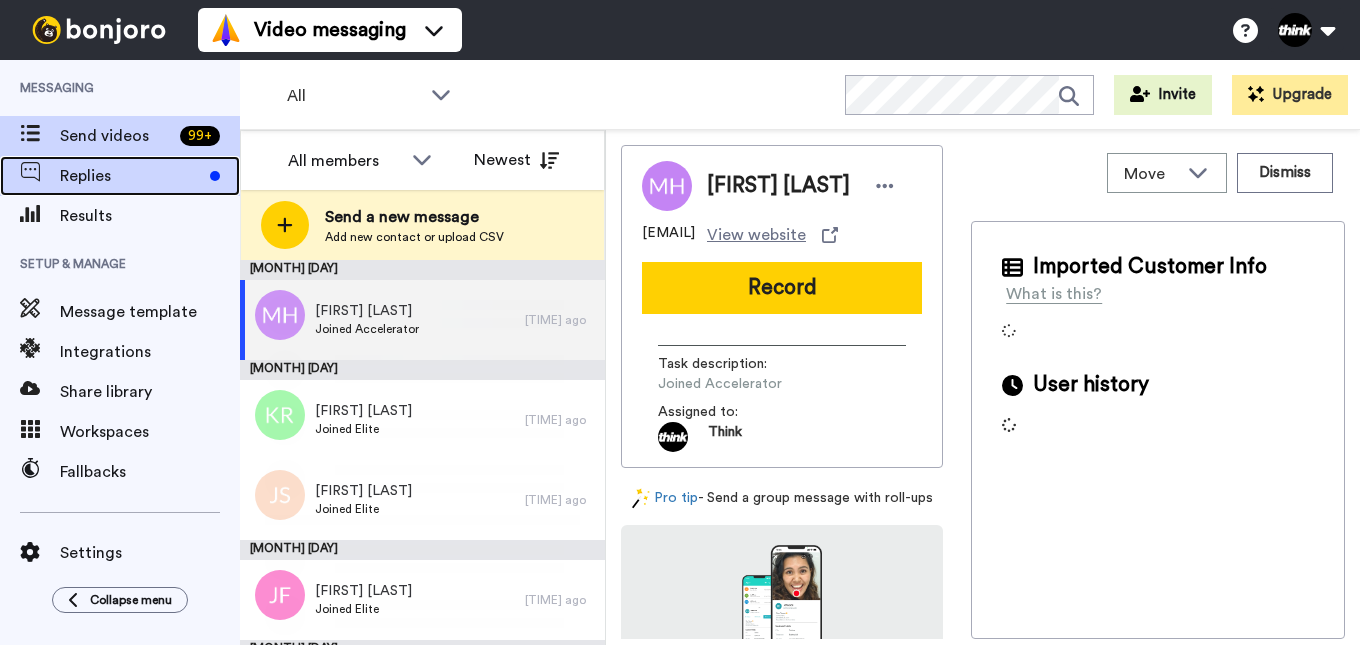 click on "Replies" at bounding box center (131, 176) 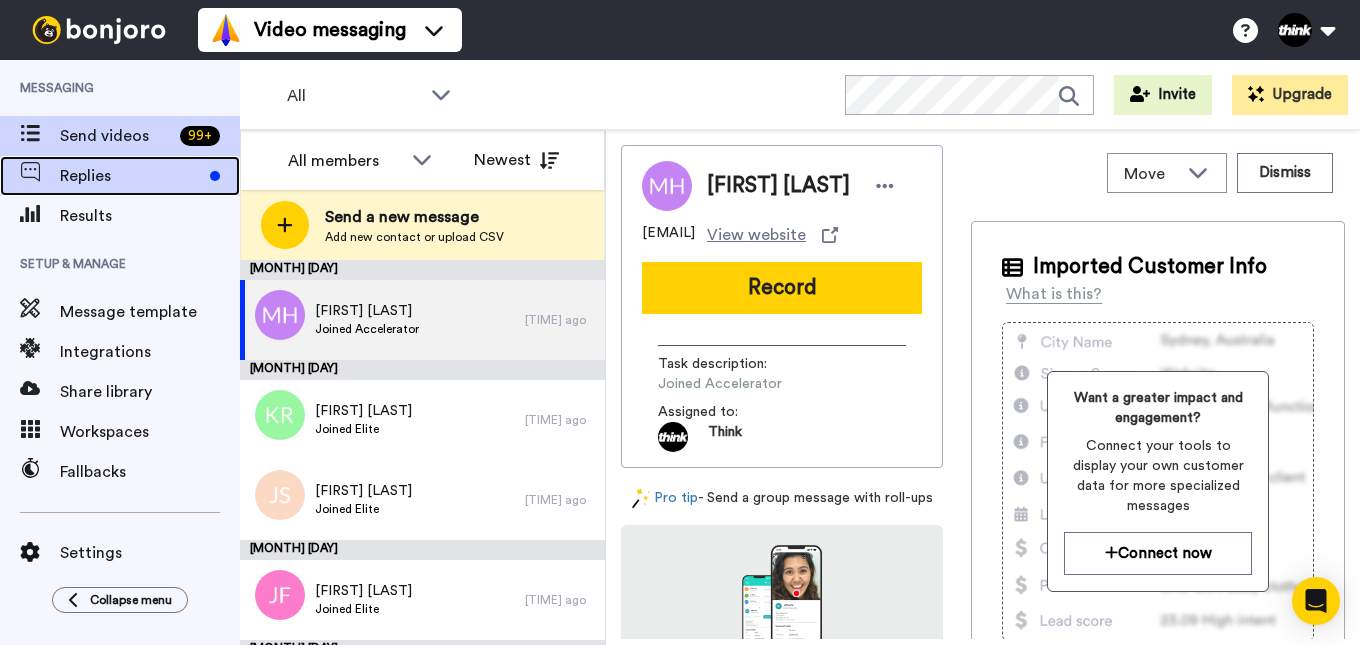 scroll, scrollTop: 0, scrollLeft: 0, axis: both 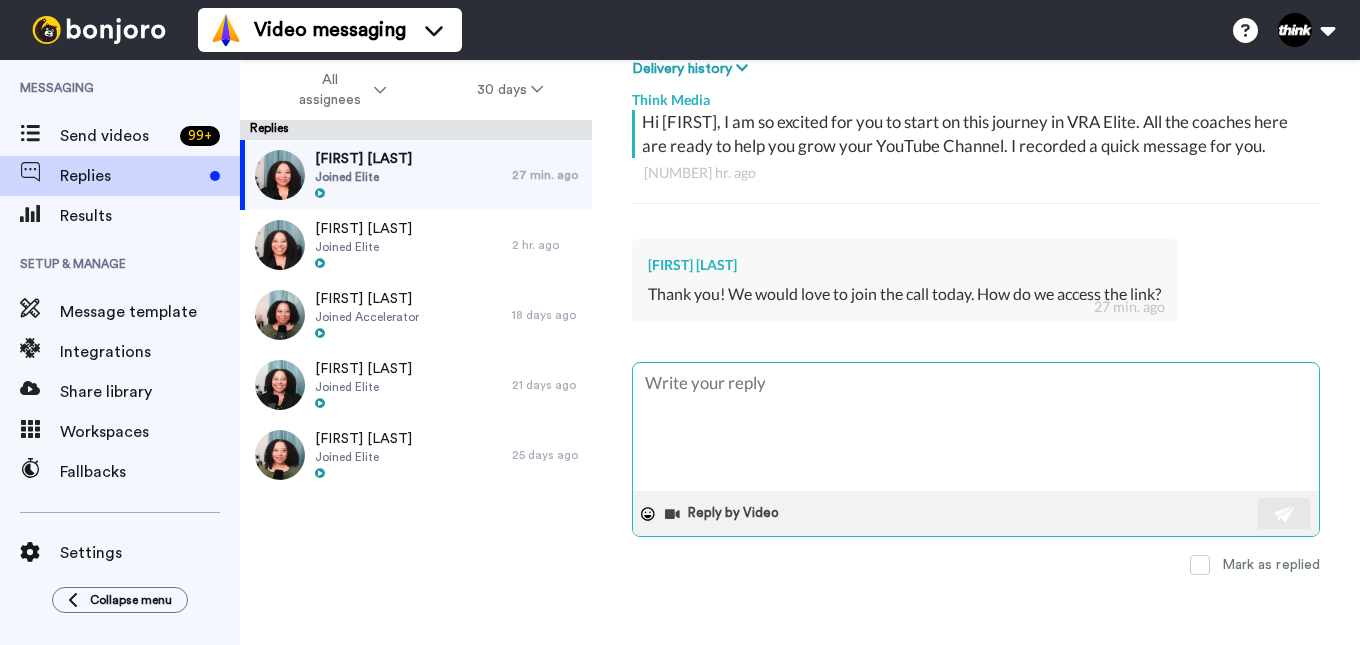 click at bounding box center (976, 427) 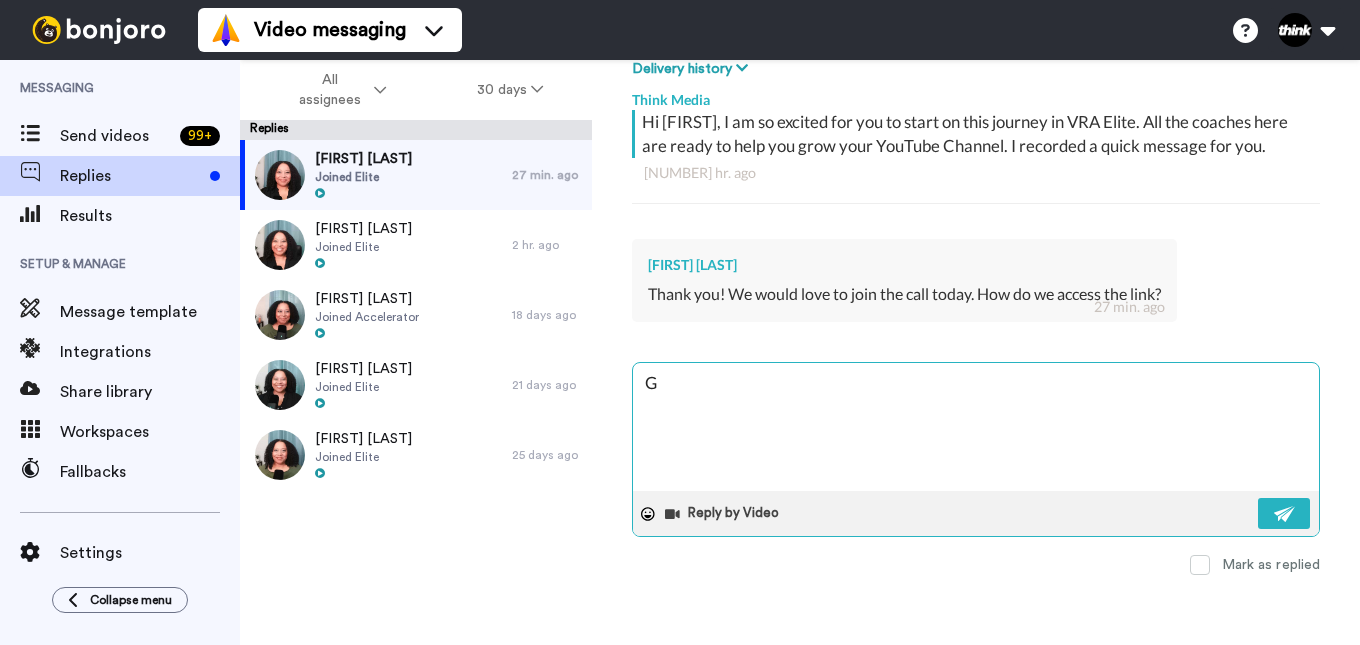 type on "x" 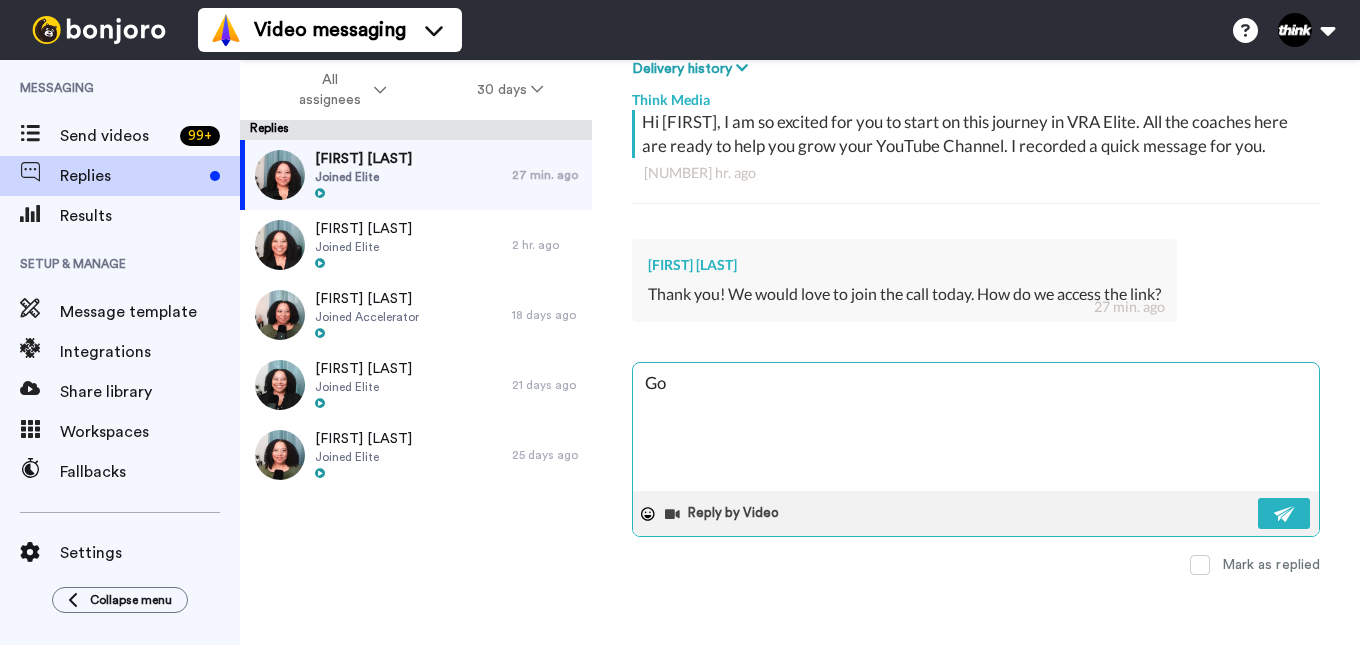 type on "x" 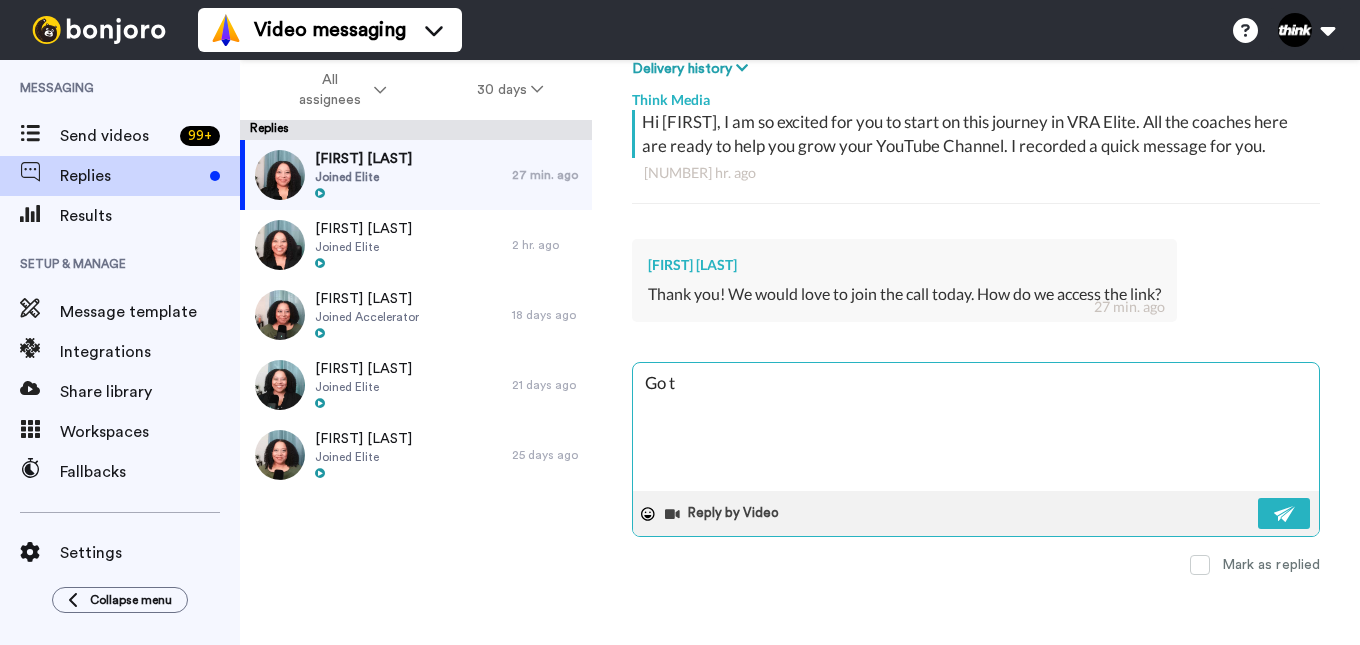 type on "x" 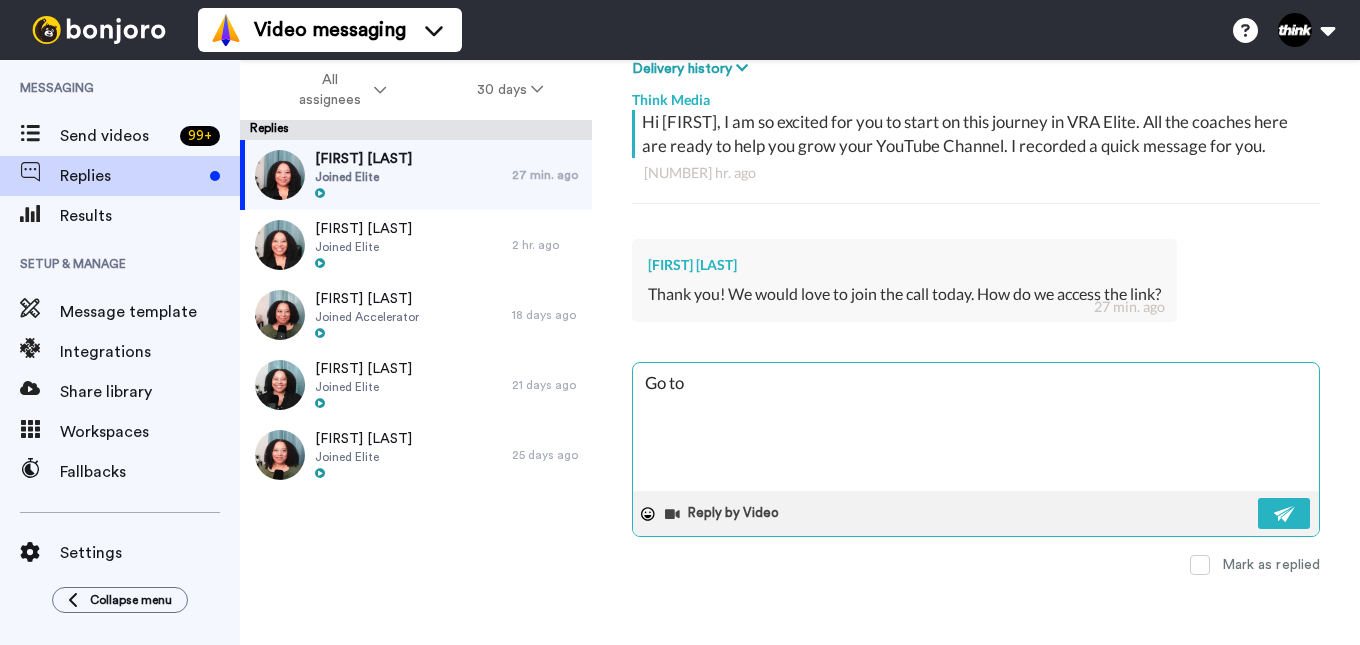 type on "x" 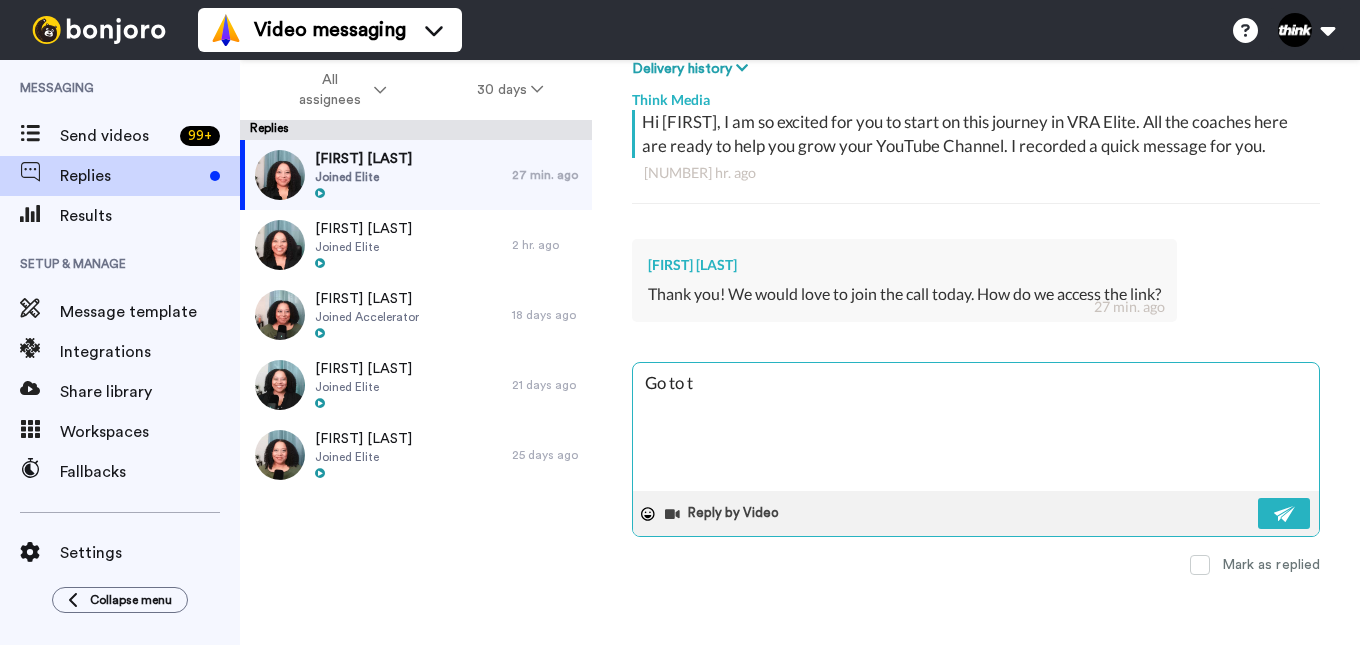 type on "x" 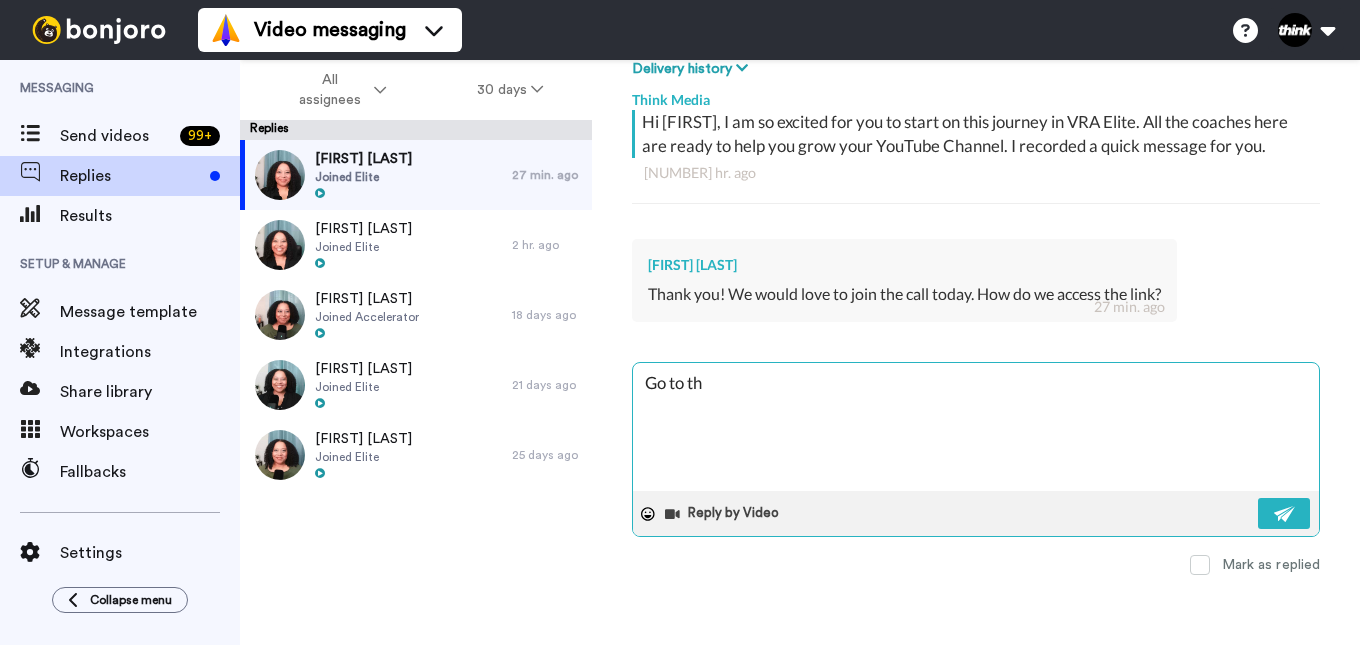 type on "x" 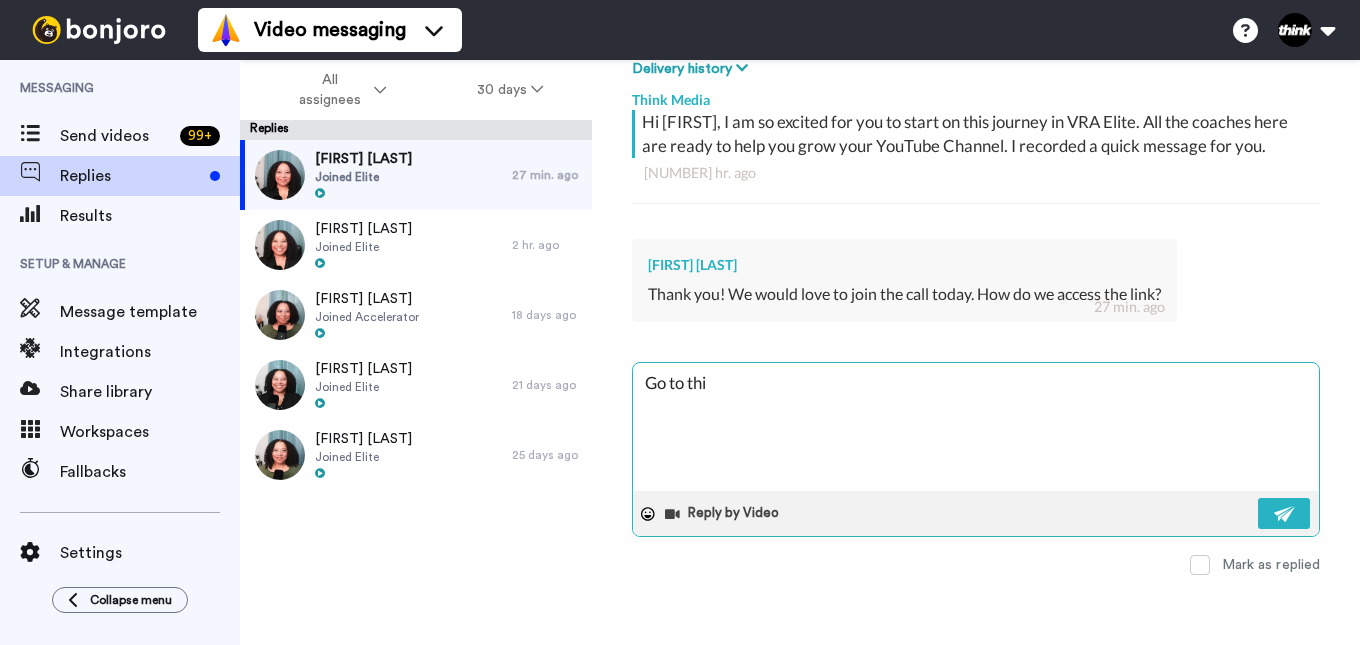 type on "x" 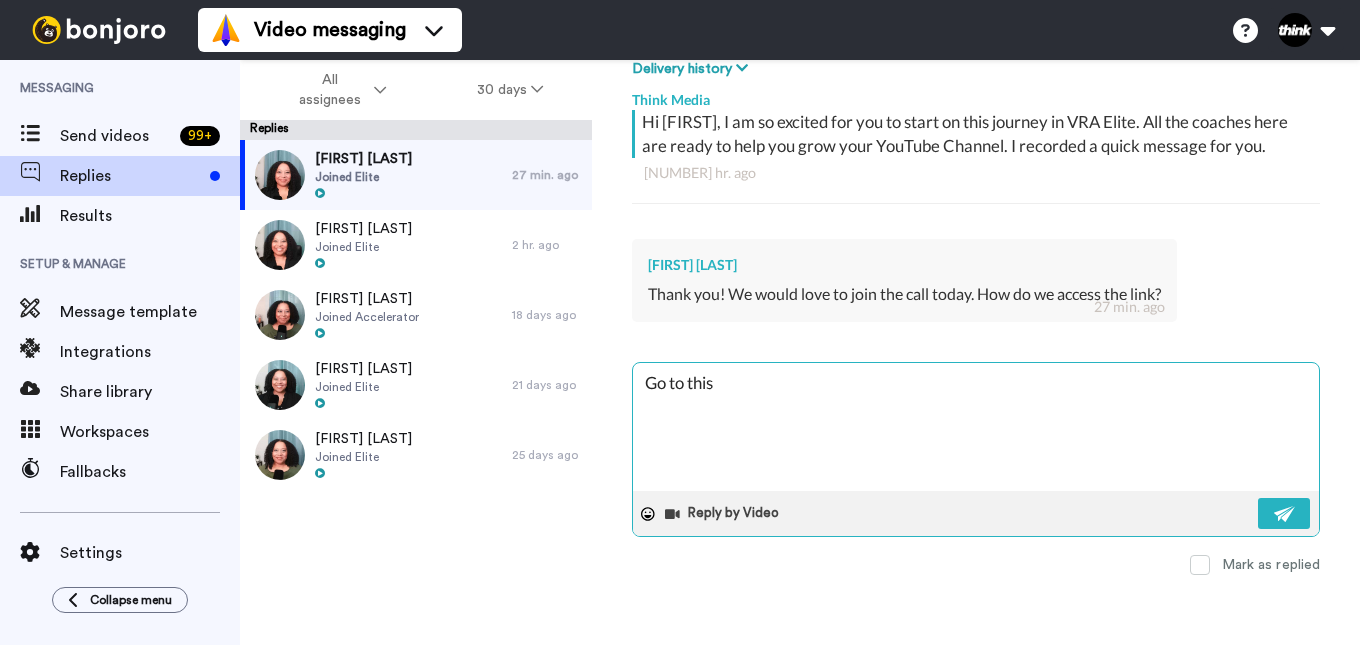 type on "x" 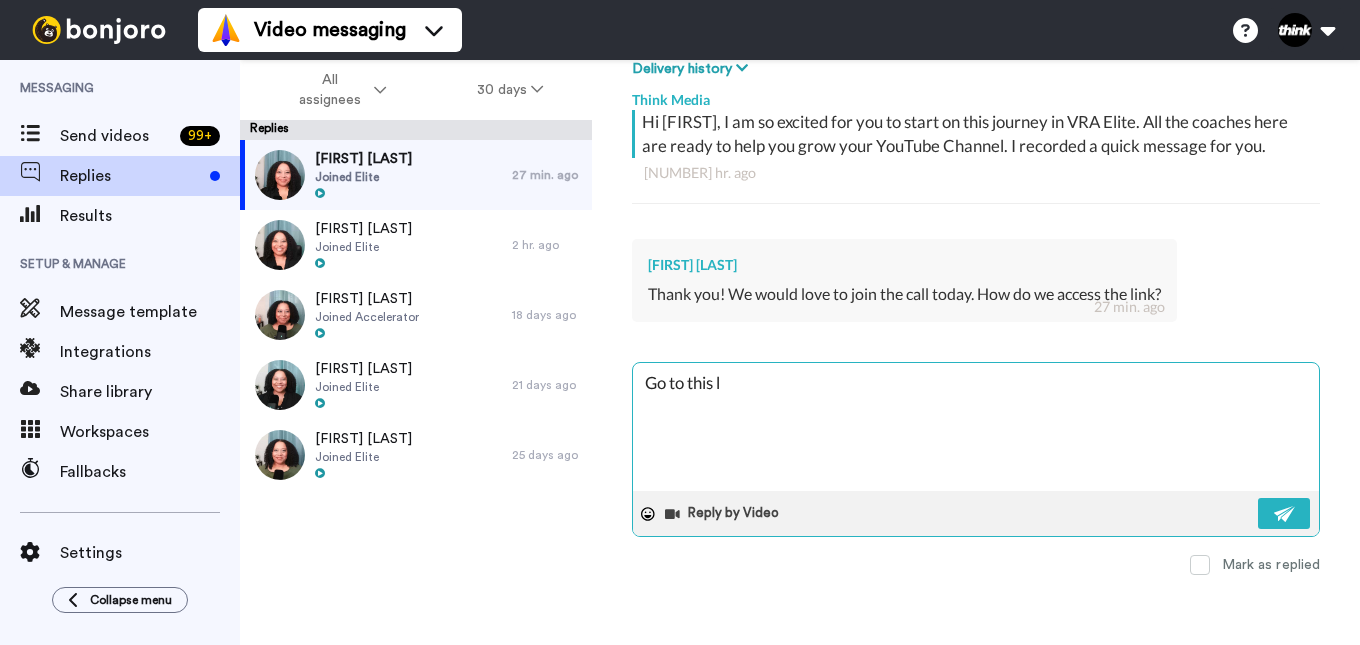 type on "x" 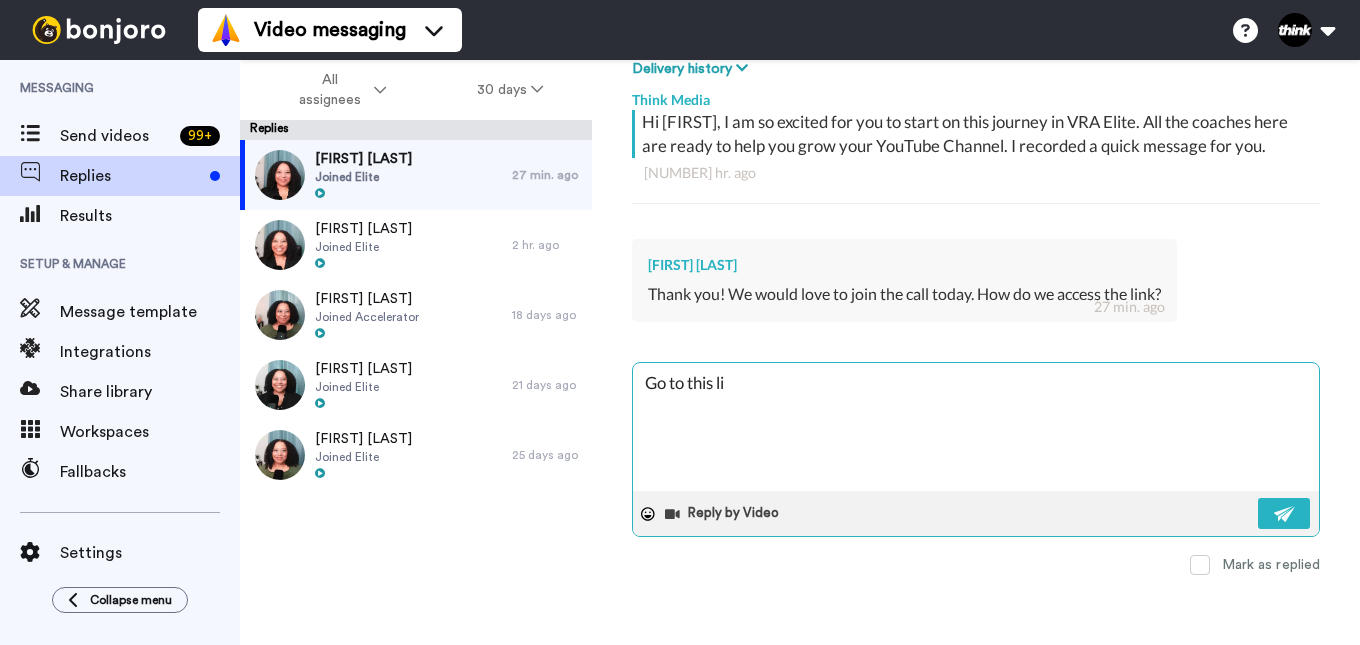 type on "x" 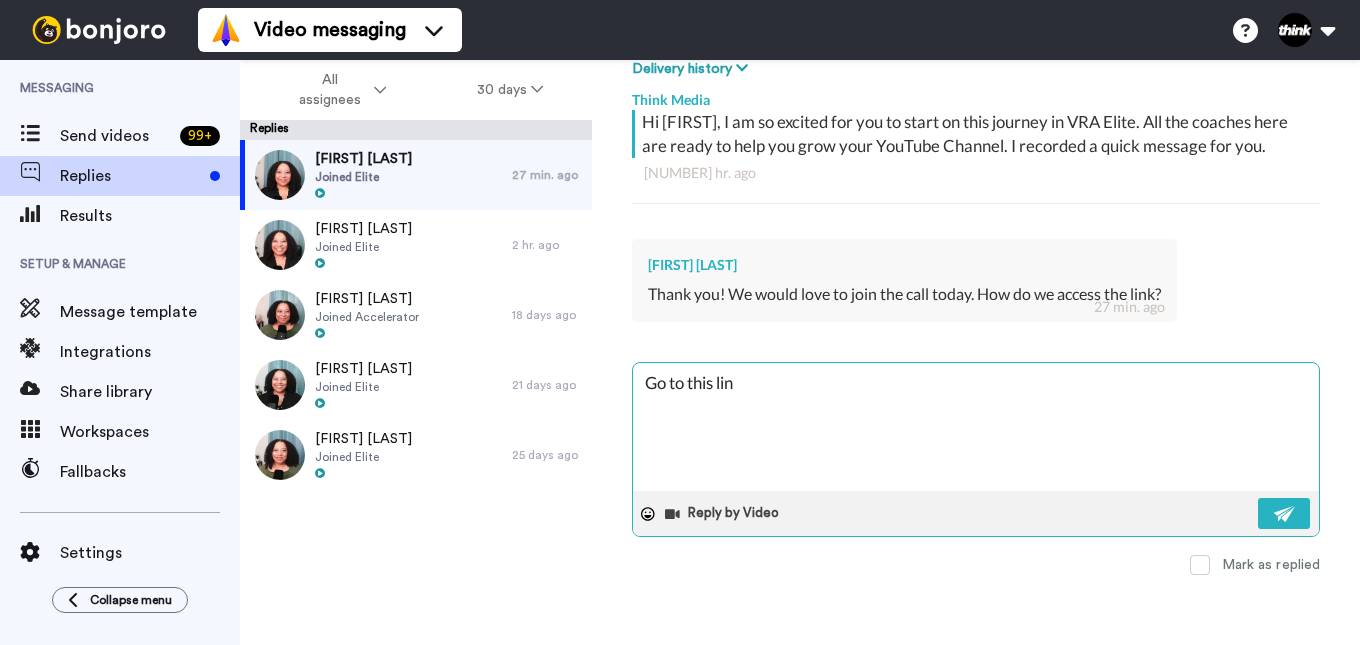 type on "x" 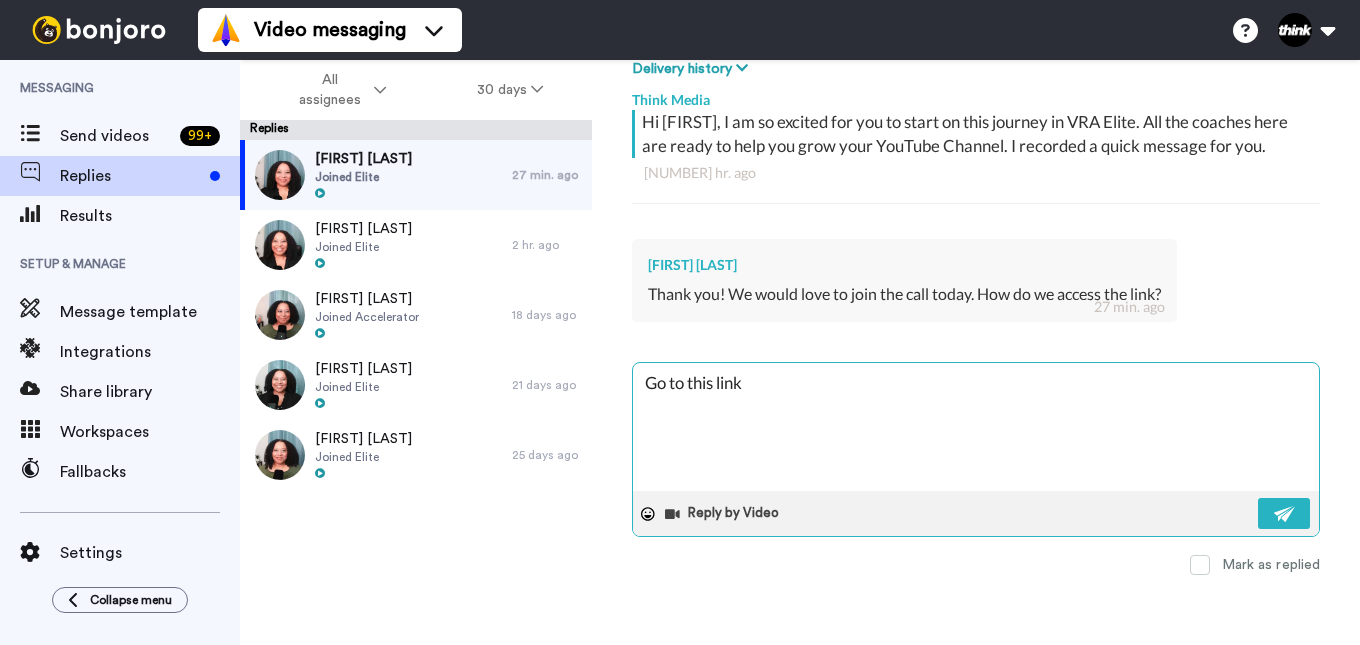 type on "x" 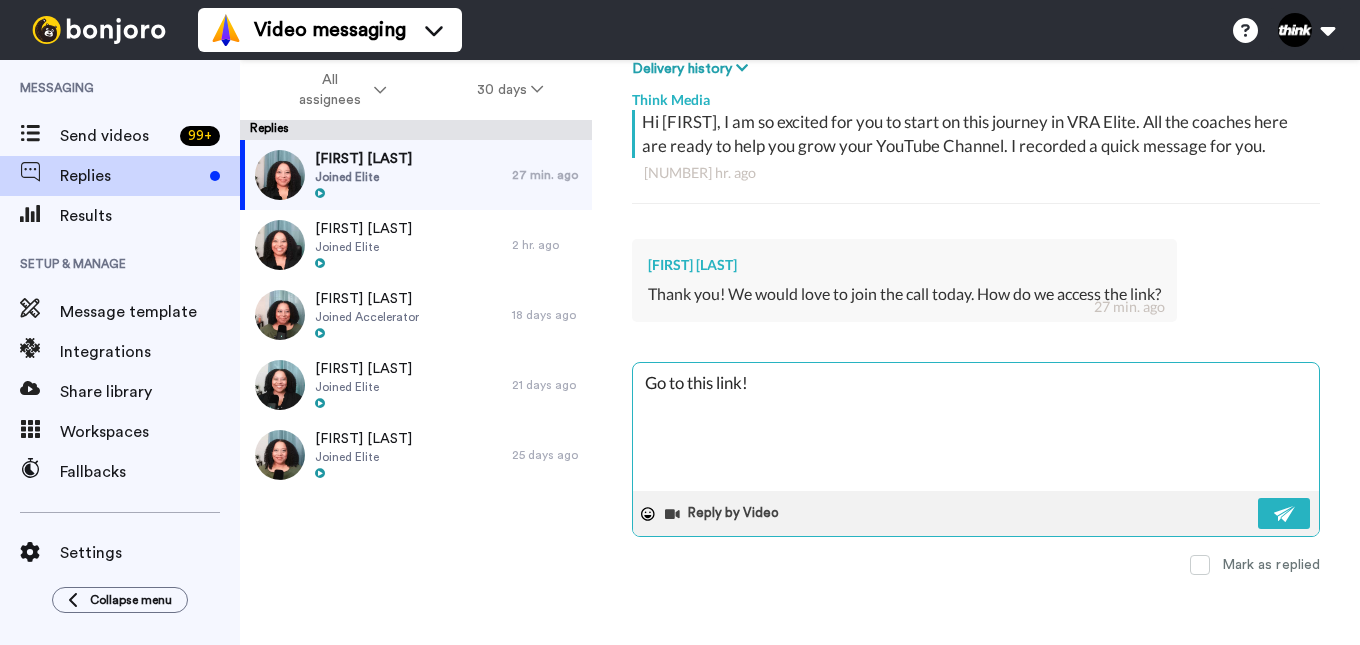 type on "x" 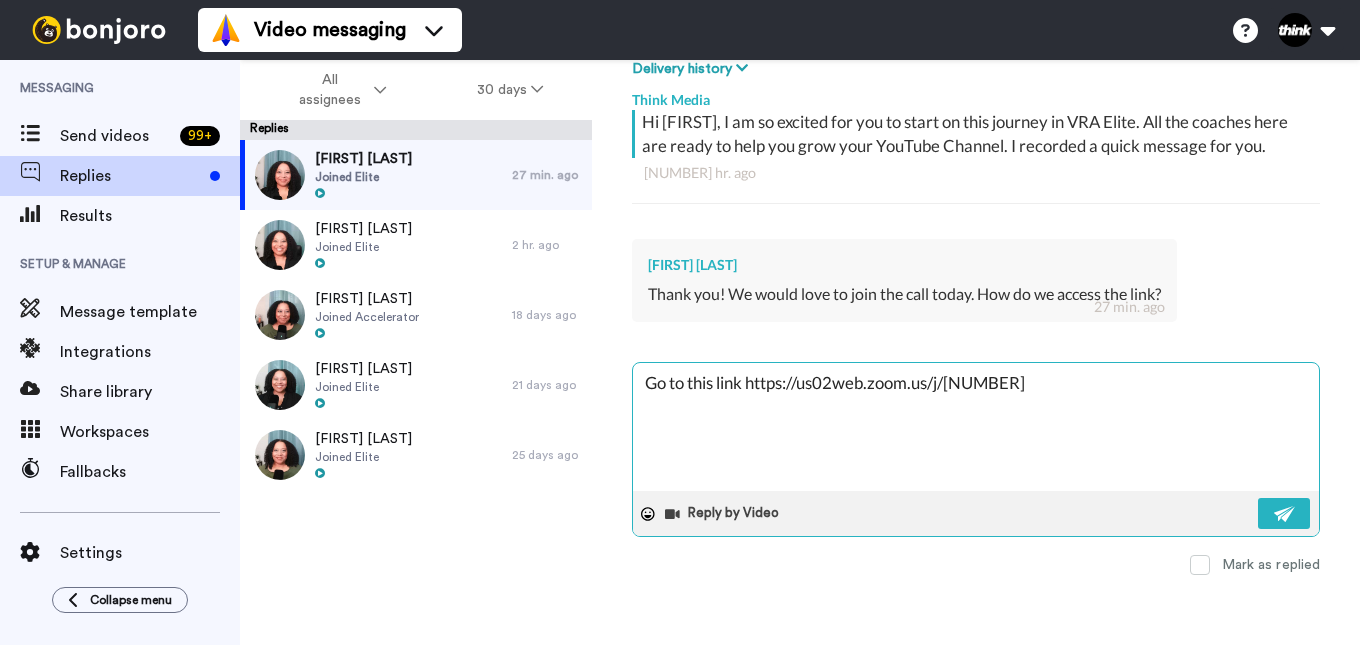 type on "x" 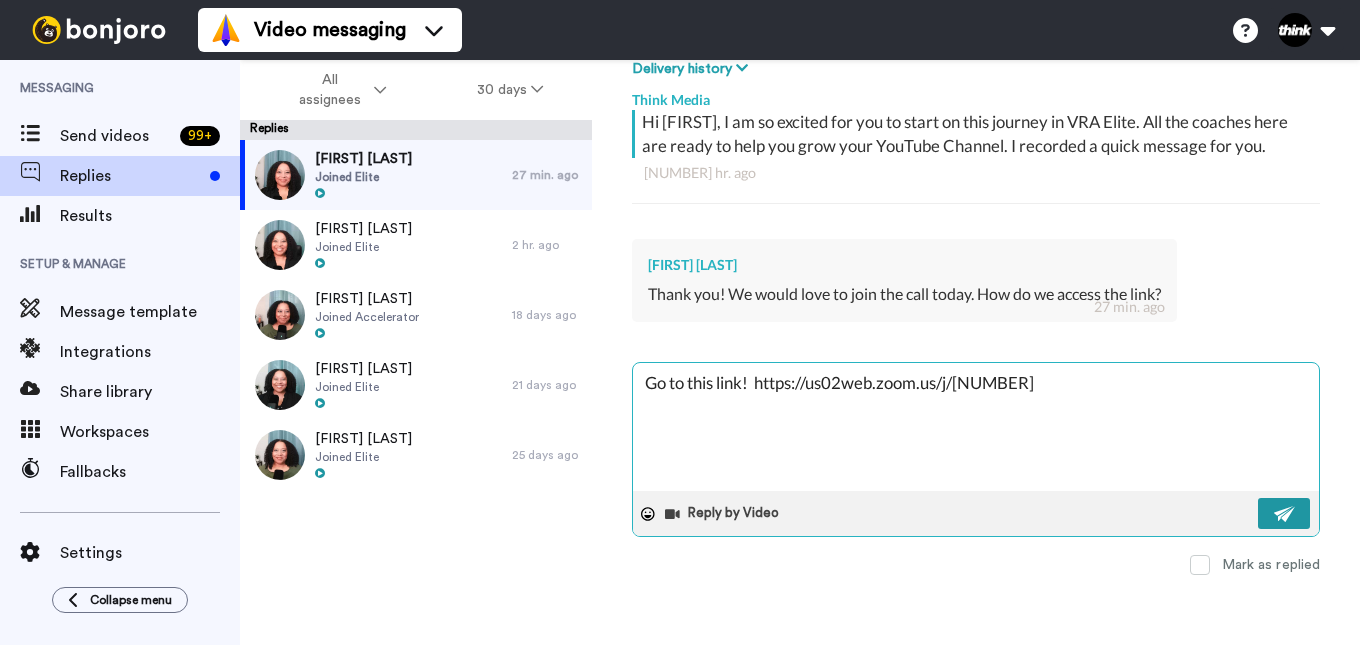 type on "Go to this link!  https://us02web.zoom.us/j/84339961512" 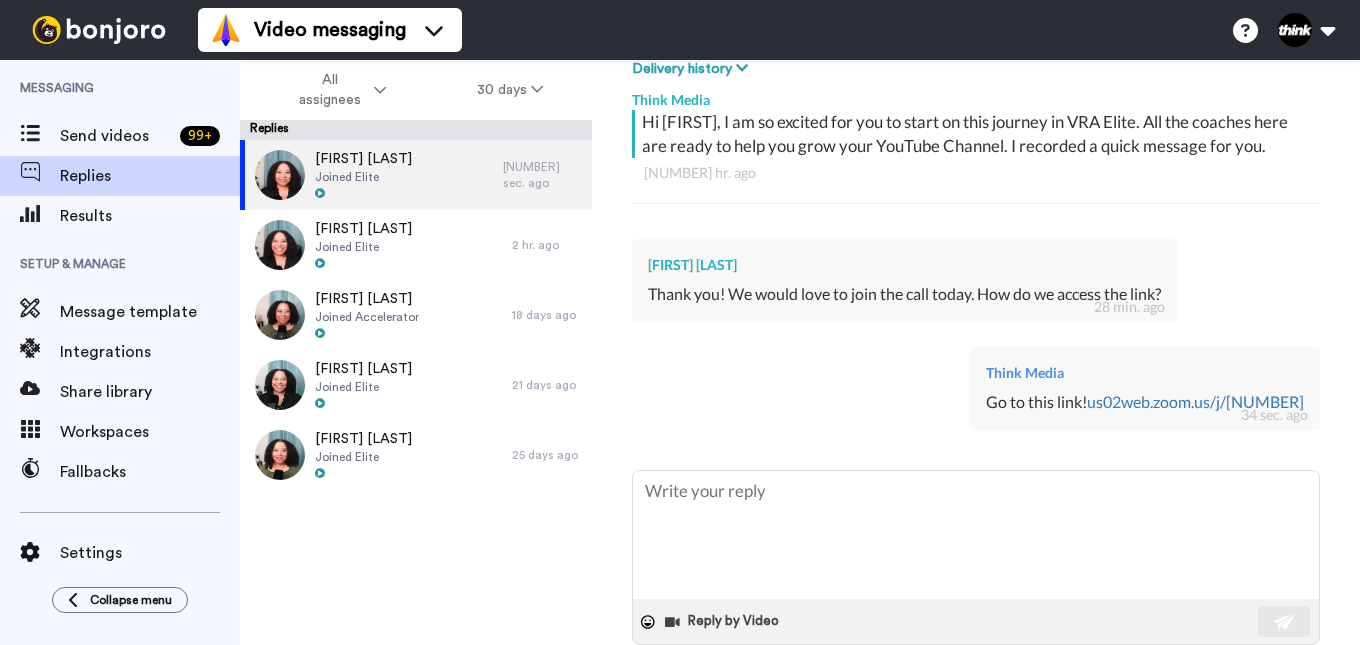 type on "x" 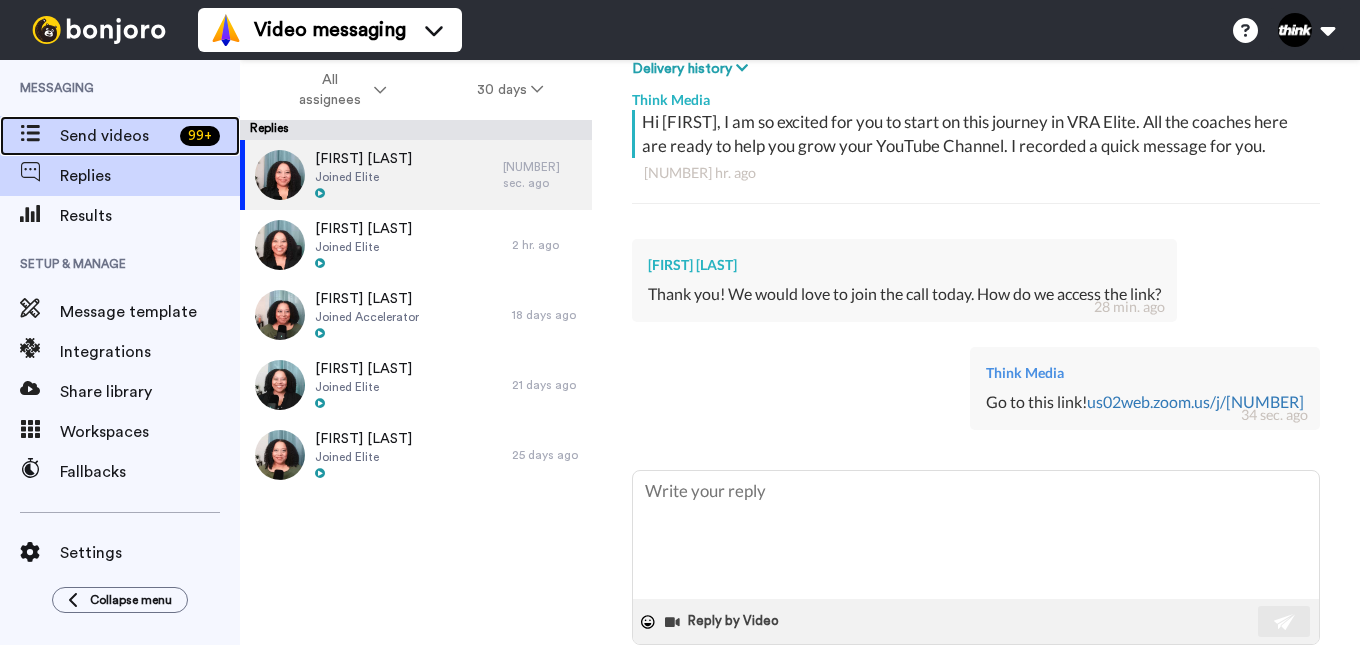 click on "Send videos" at bounding box center (116, 136) 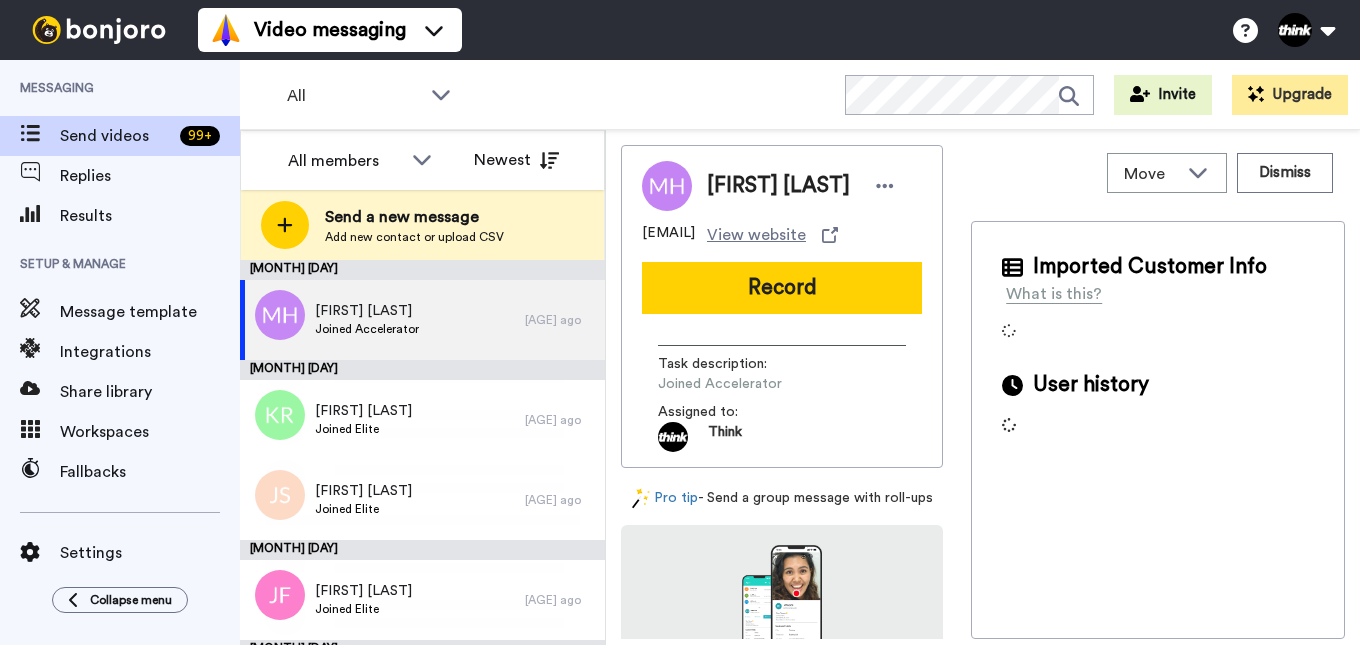 scroll, scrollTop: 0, scrollLeft: 0, axis: both 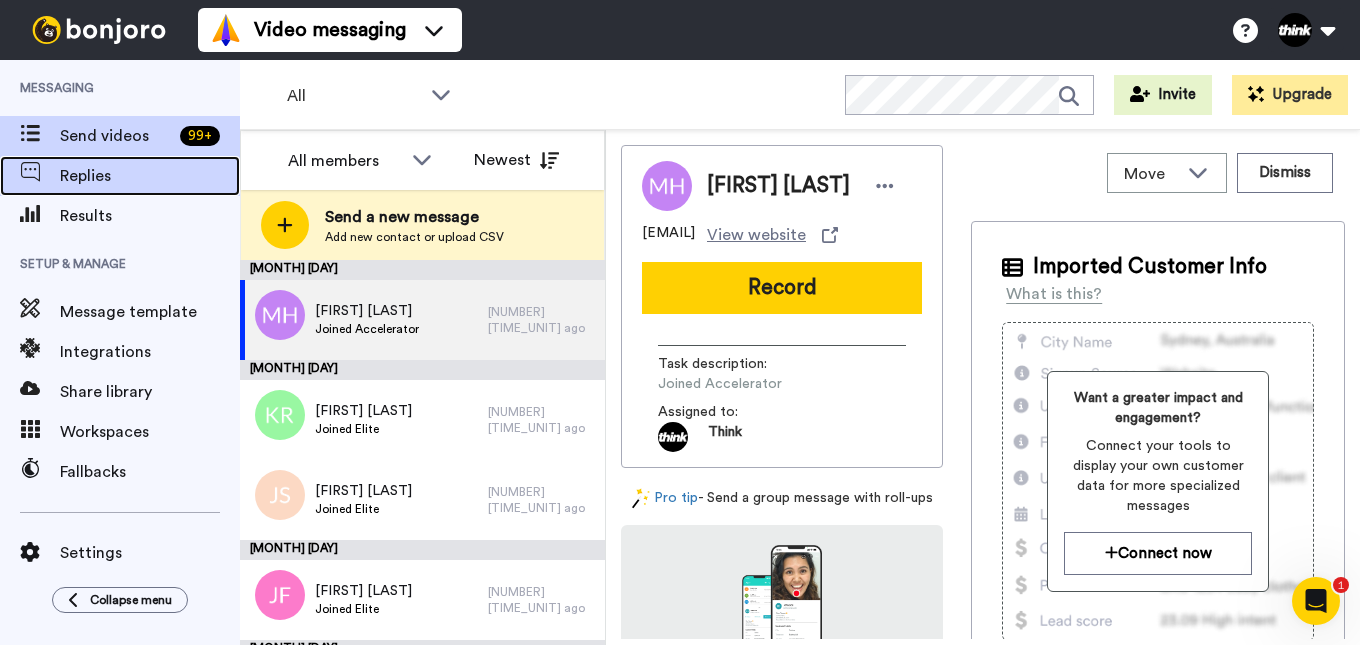 click on "Replies" at bounding box center [150, 176] 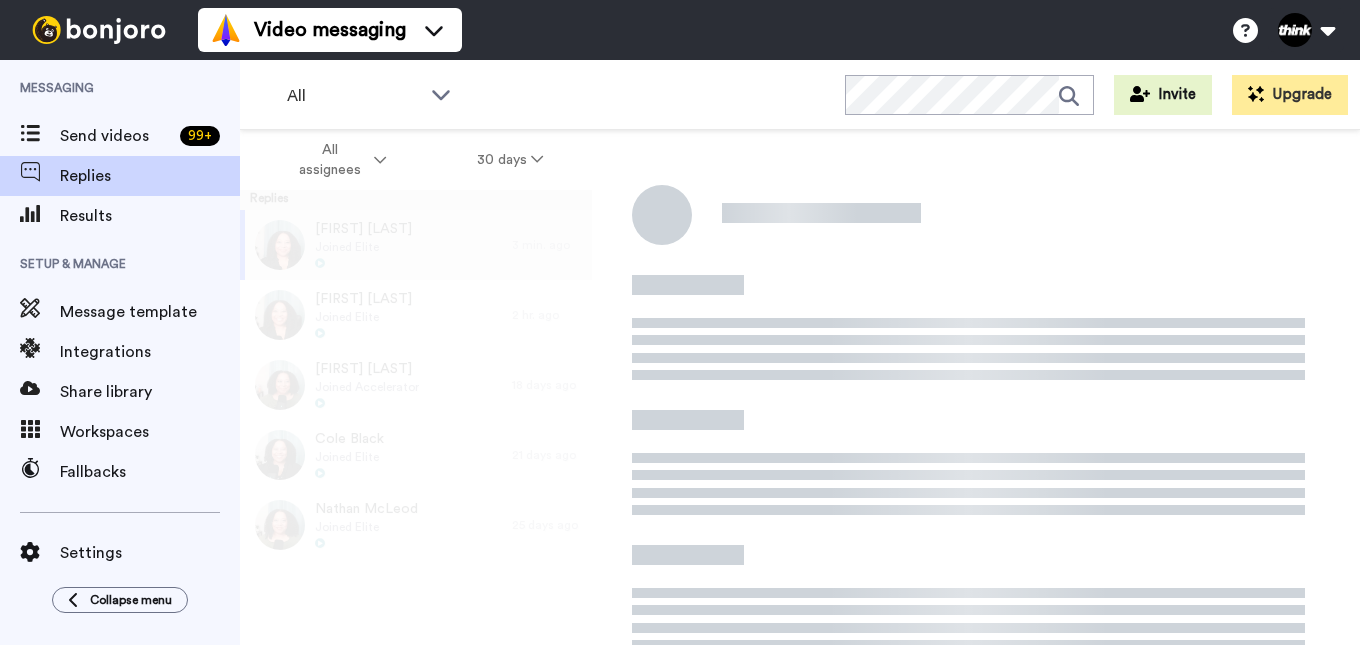 scroll, scrollTop: 0, scrollLeft: 0, axis: both 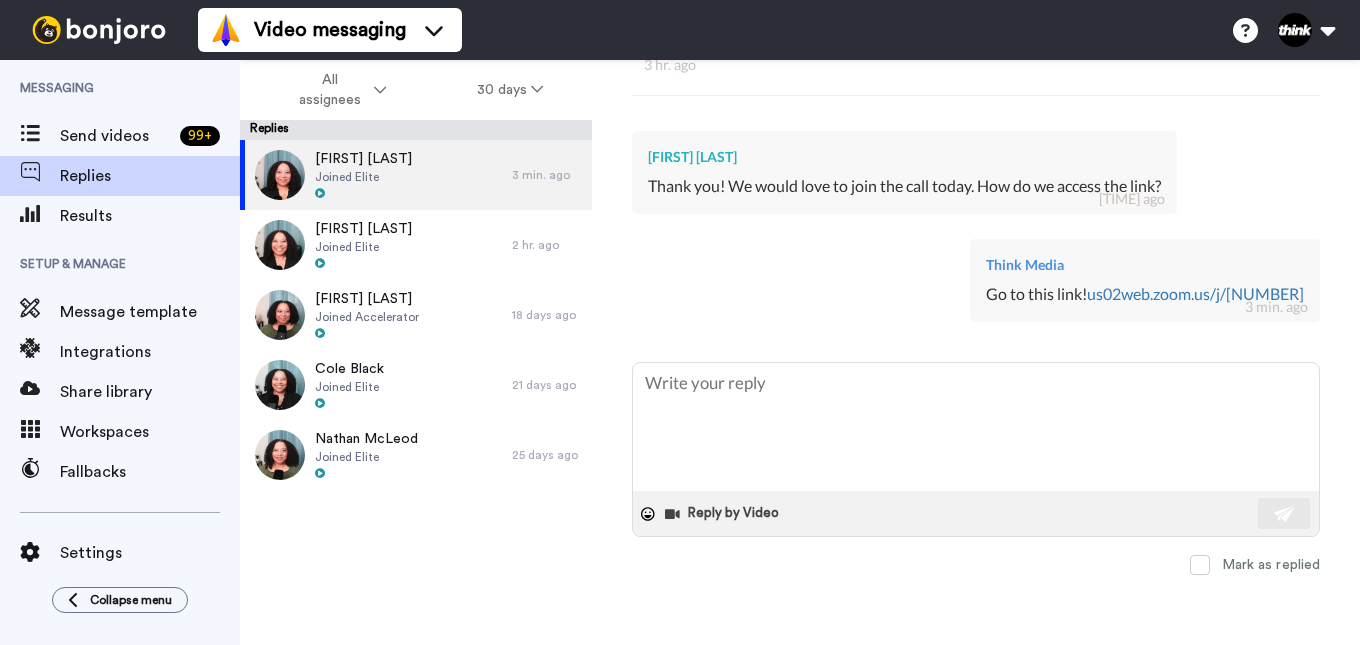 type on "x" 